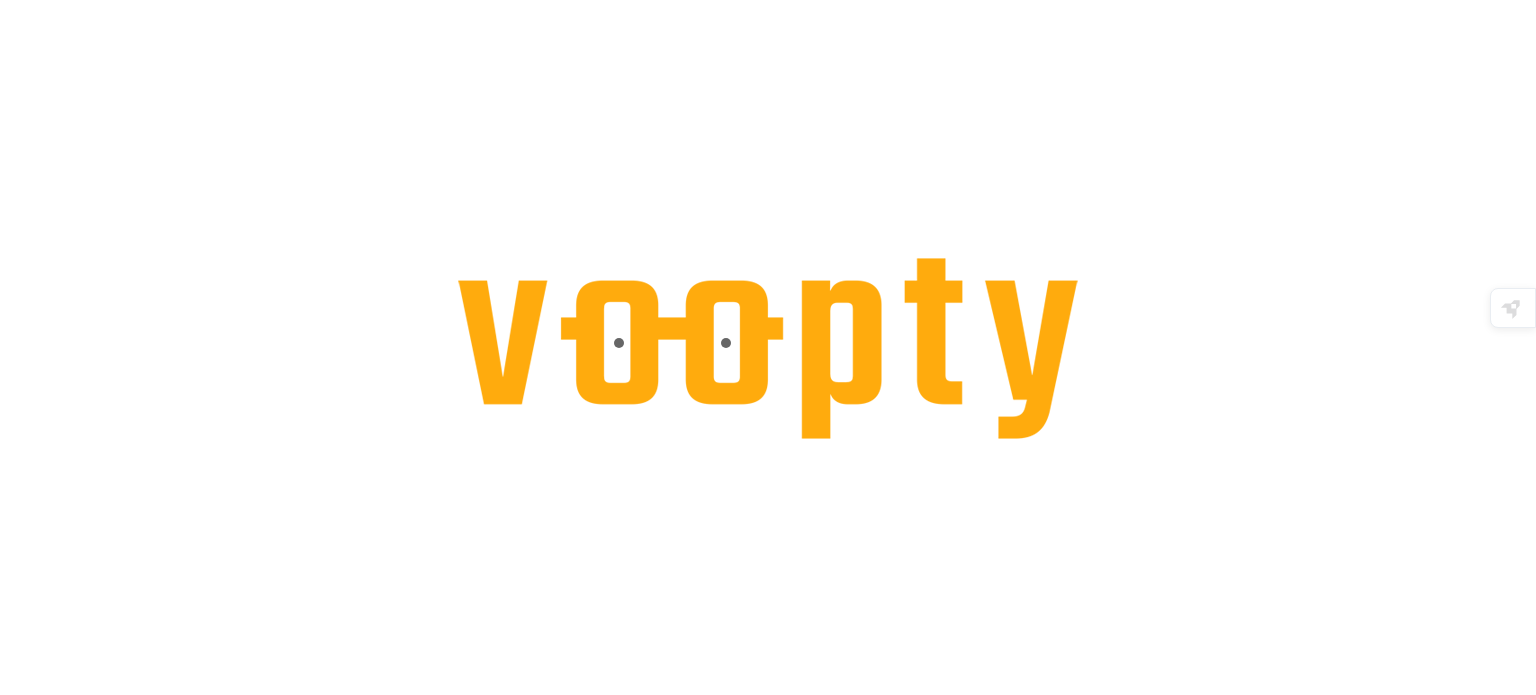 scroll, scrollTop: 0, scrollLeft: 0, axis: both 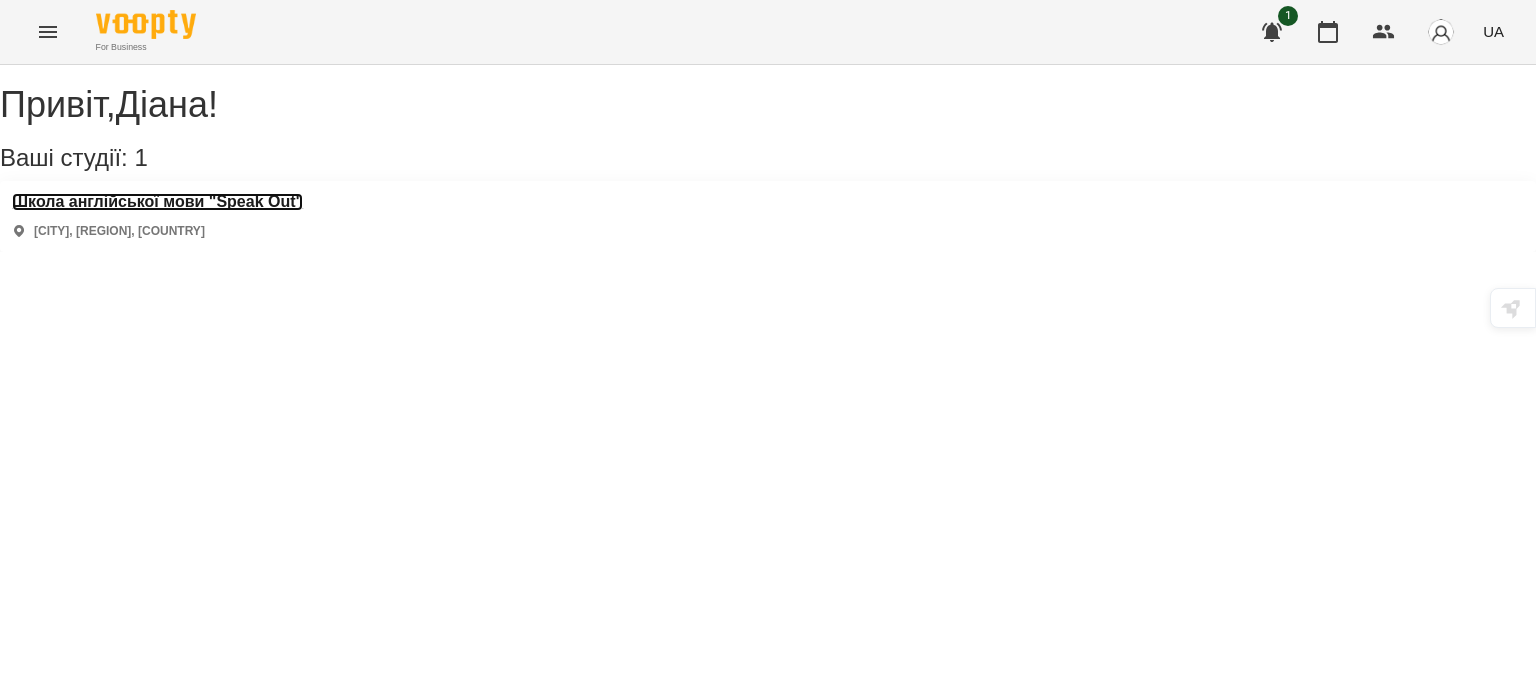 click on "Школа англійської мови "Speak Out"" at bounding box center [157, 202] 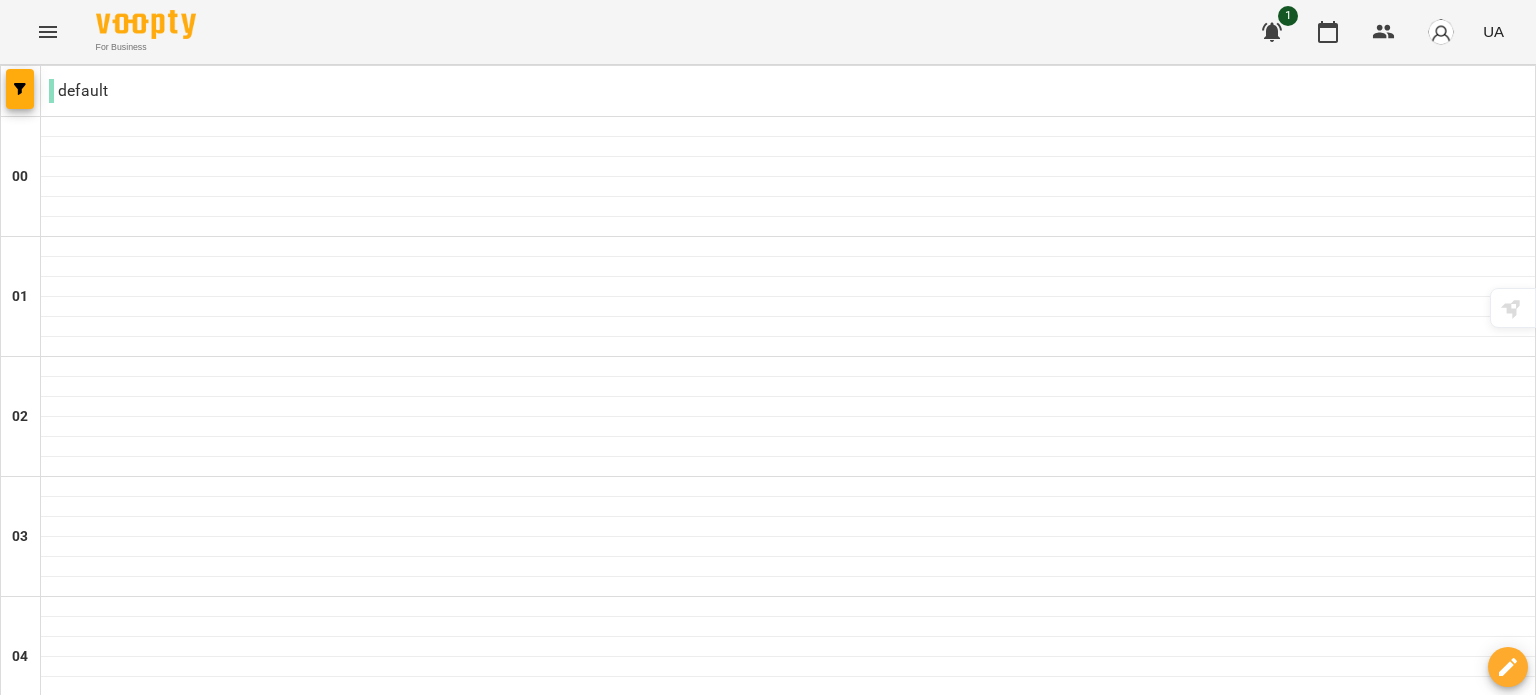 scroll, scrollTop: 2114, scrollLeft: 0, axis: vertical 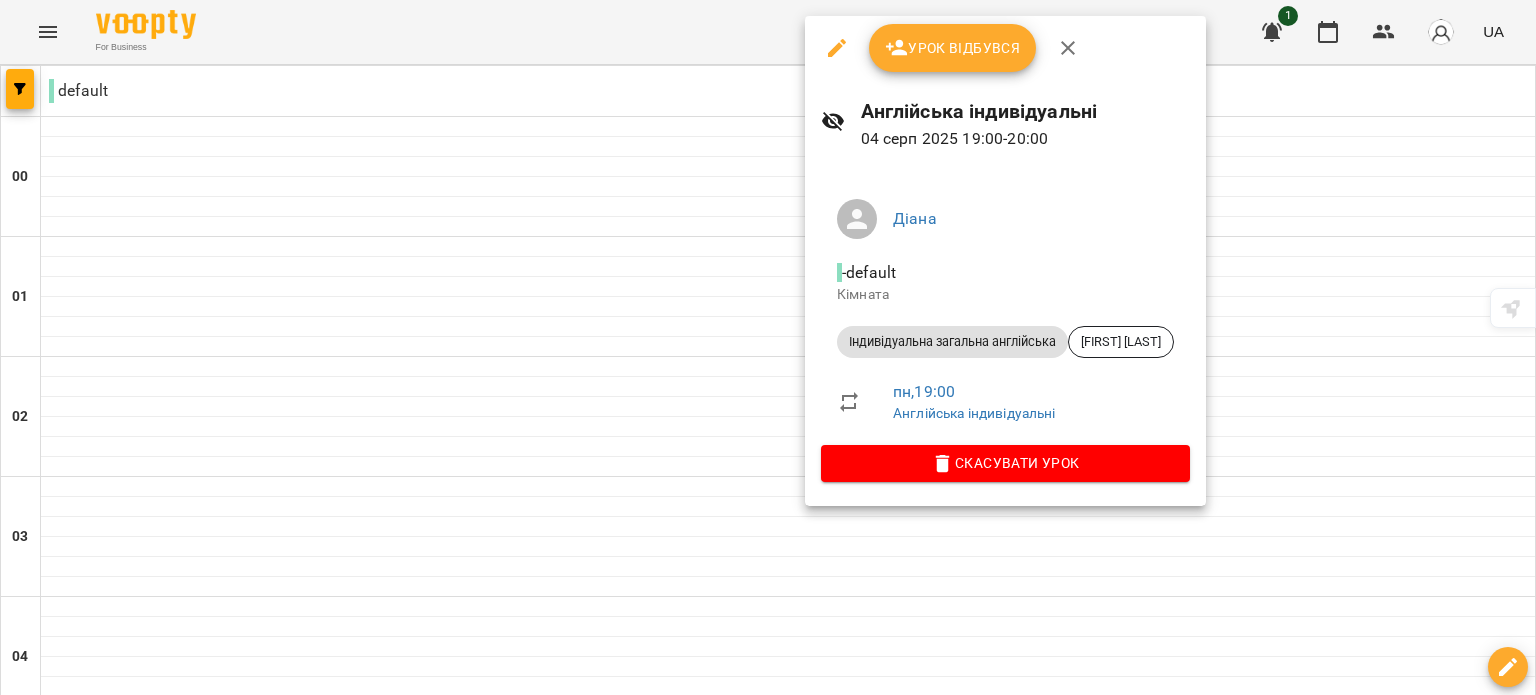 click at bounding box center (768, 347) 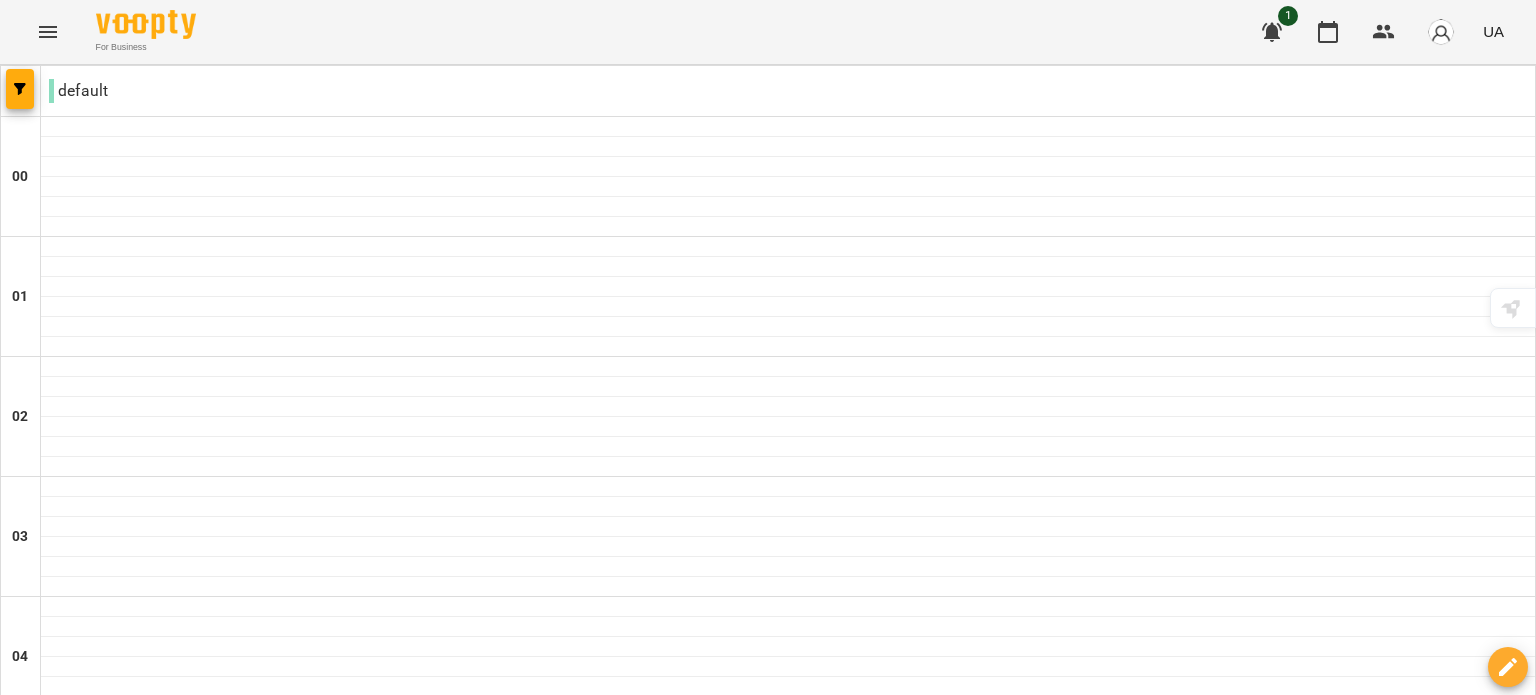 scroll, scrollTop: 1914, scrollLeft: 0, axis: vertical 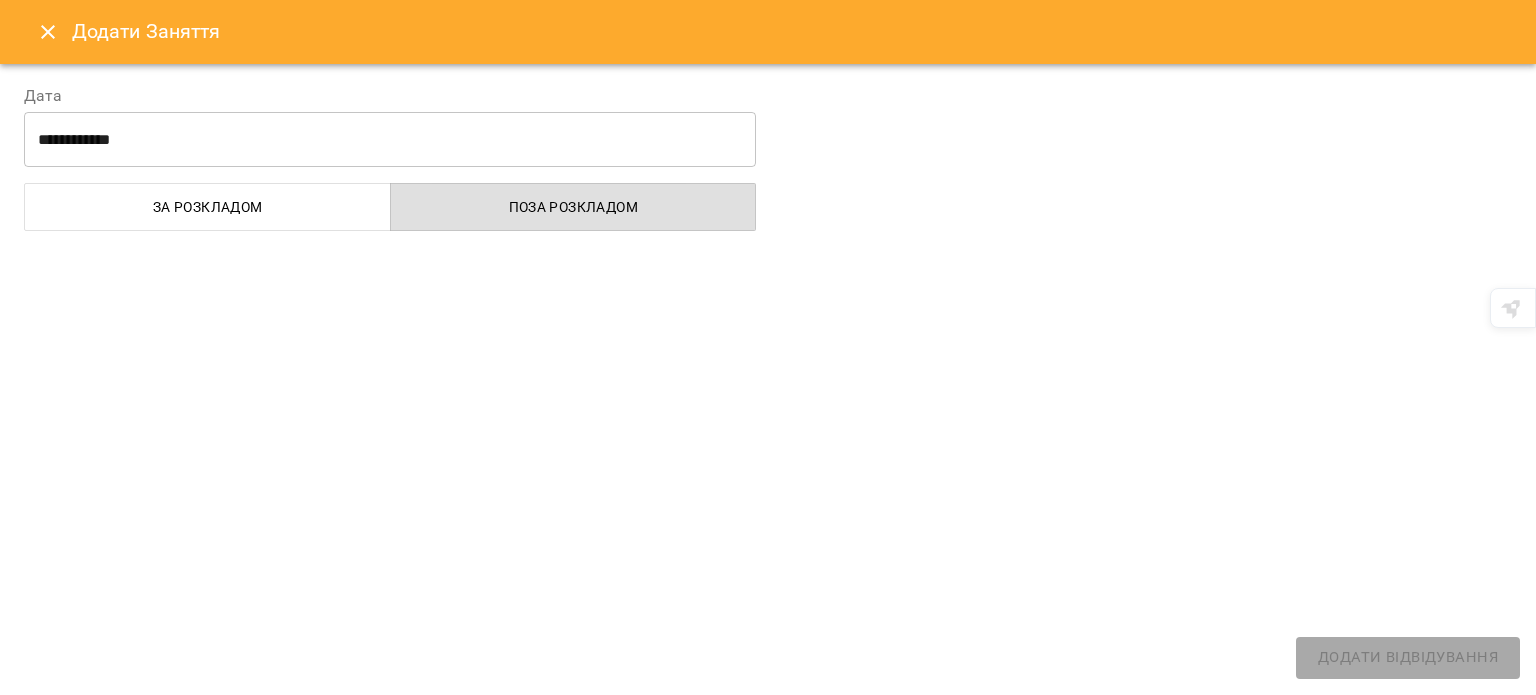select on "**********" 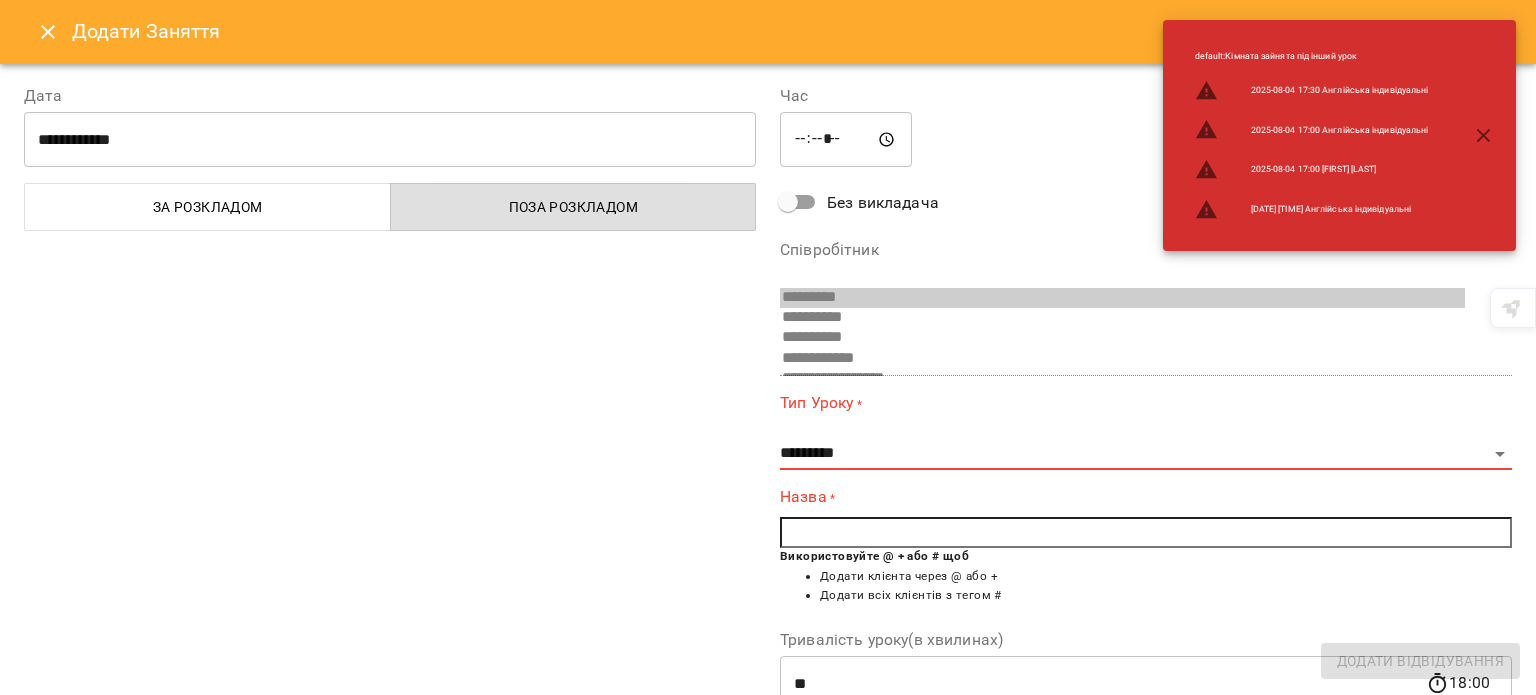scroll, scrollTop: 53, scrollLeft: 0, axis: vertical 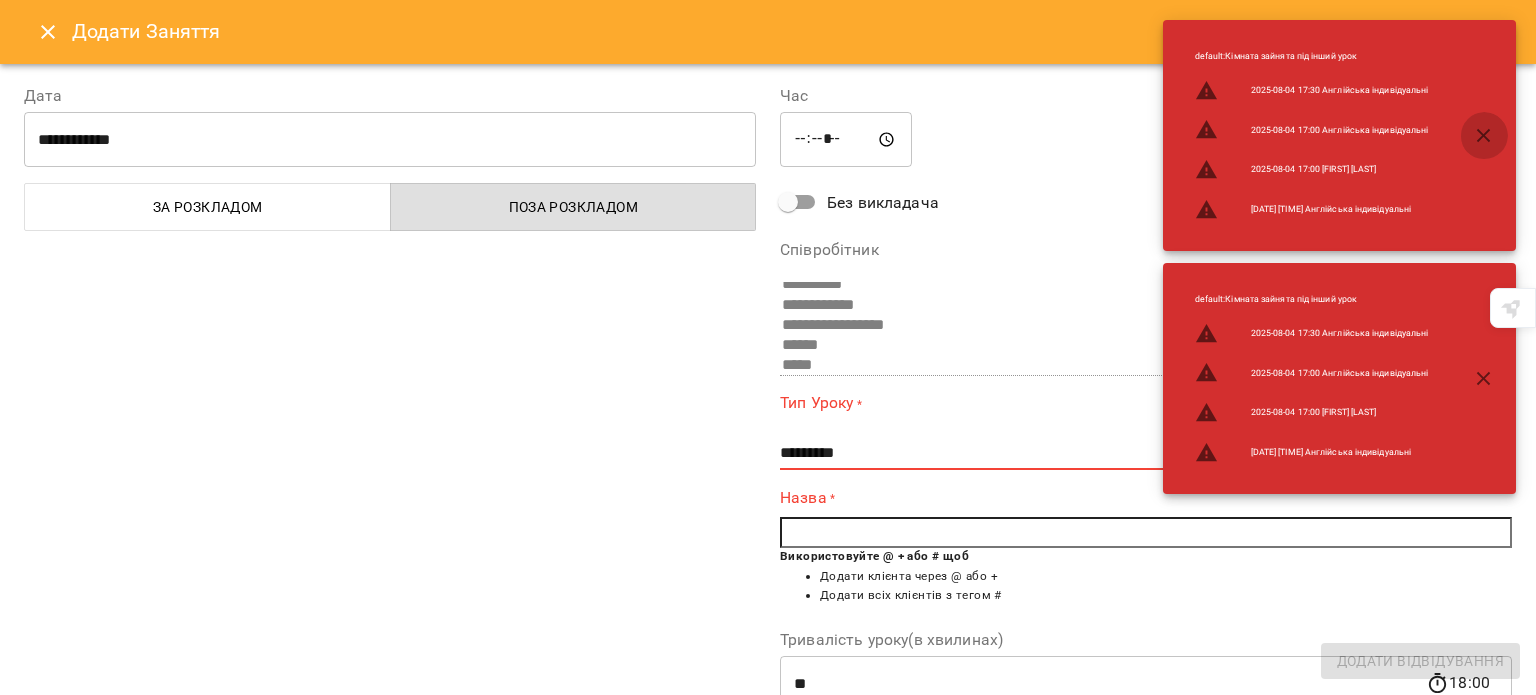 click at bounding box center (1484, 136) 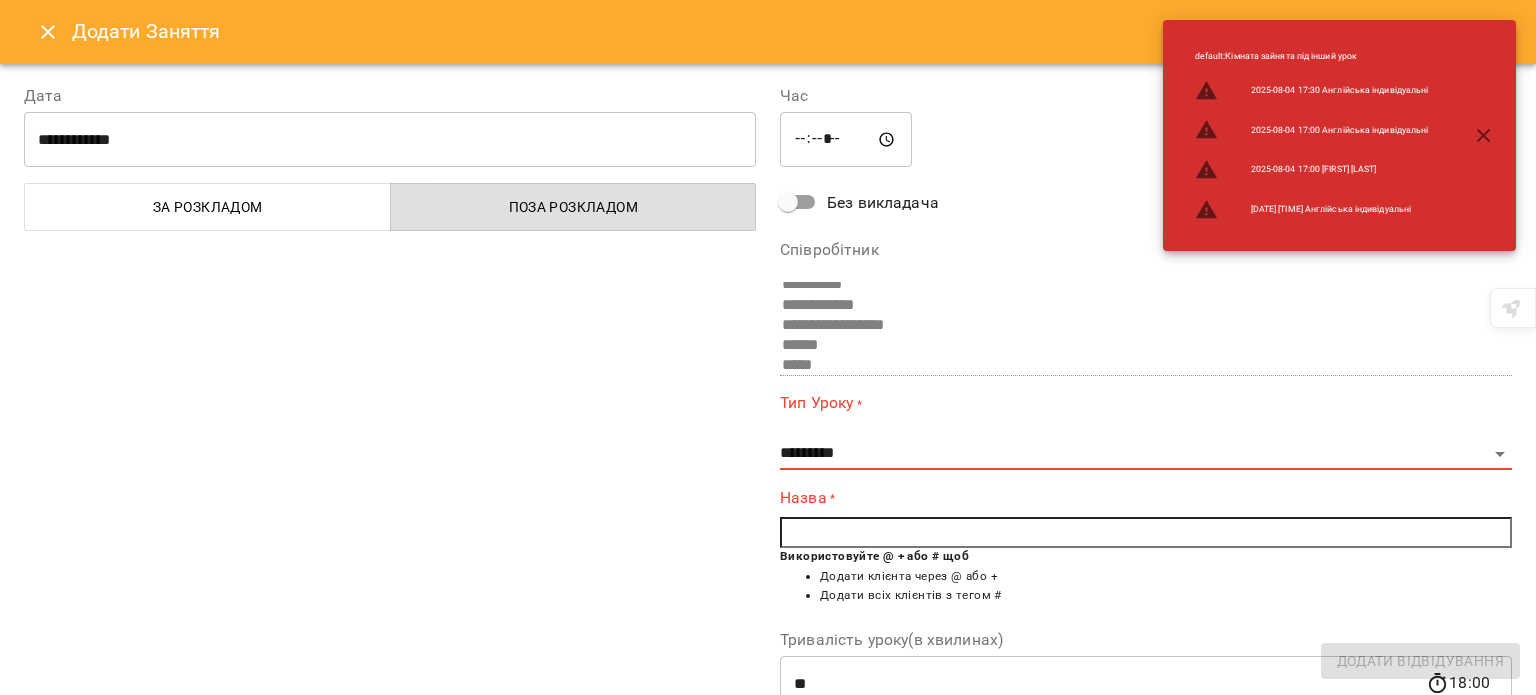 click 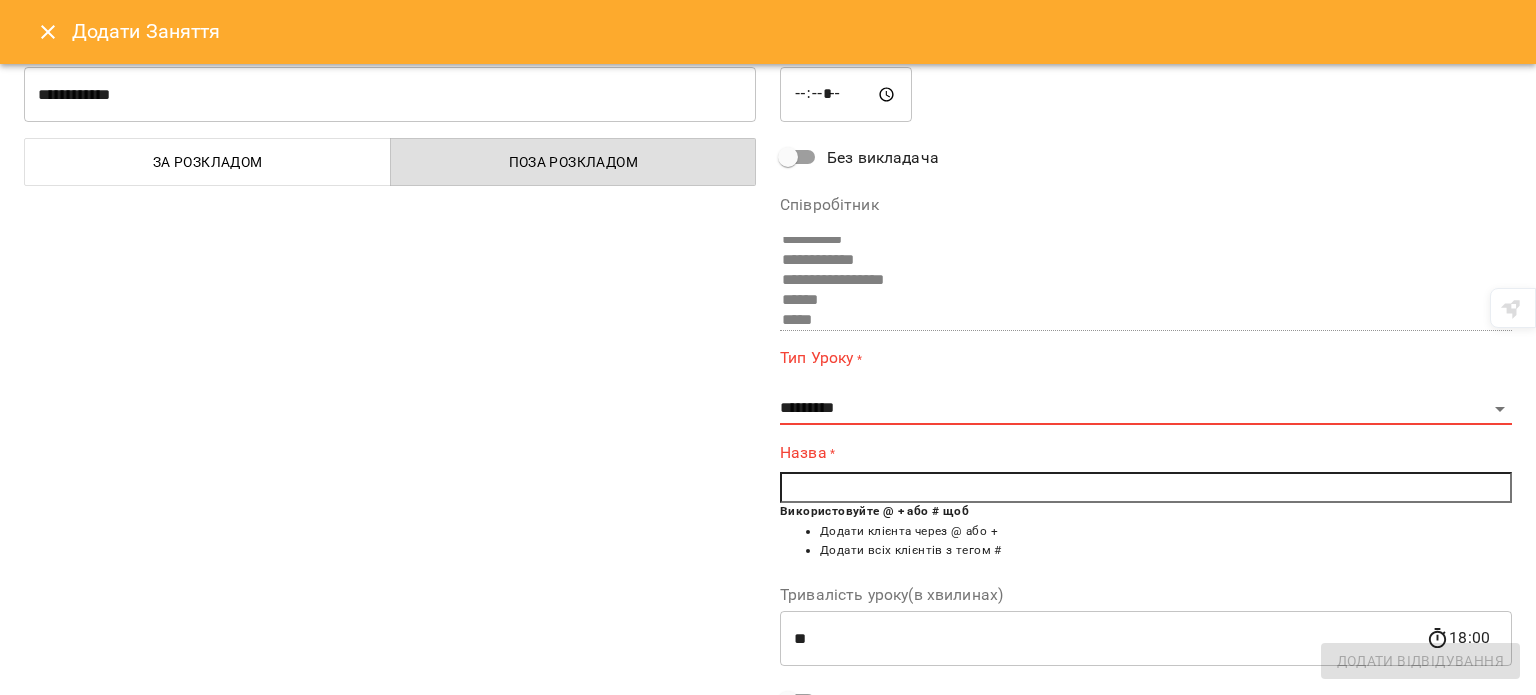 scroll, scrollTop: 200, scrollLeft: 0, axis: vertical 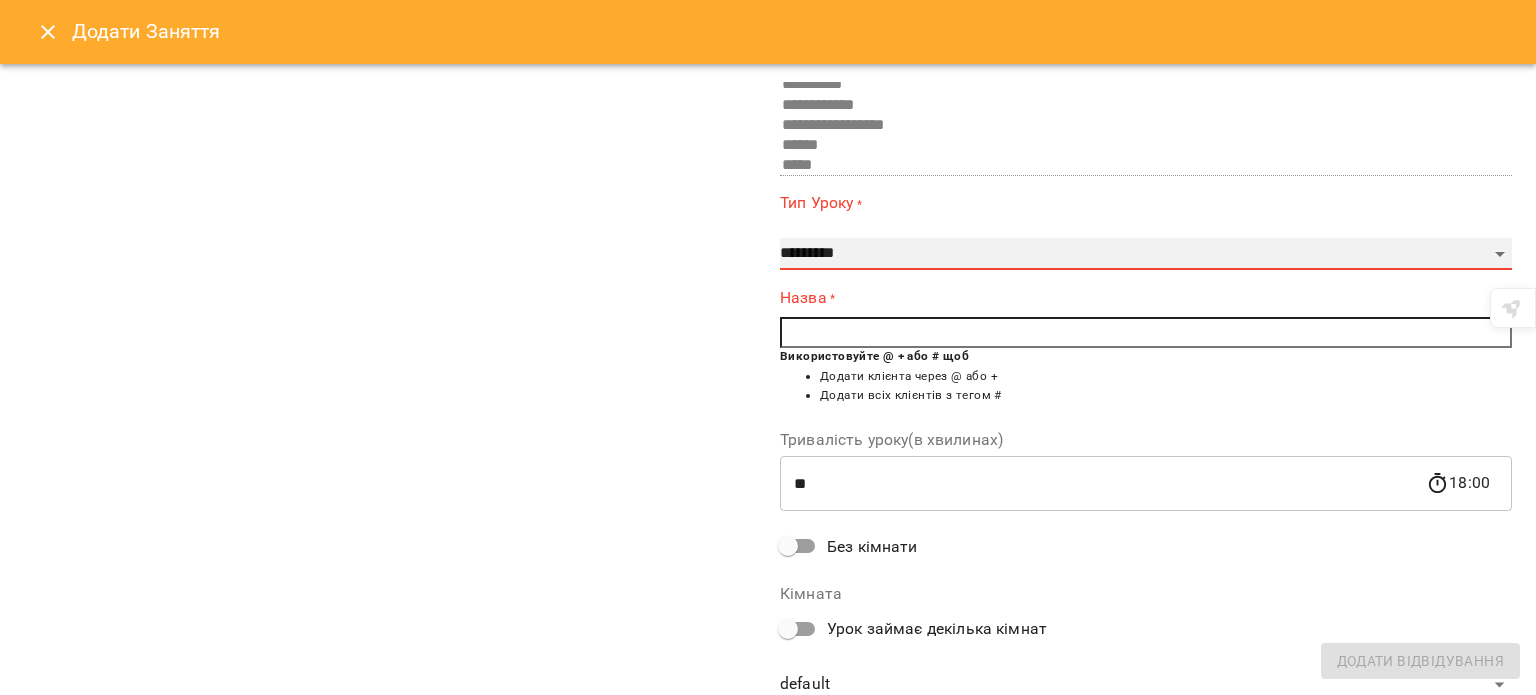 click on "**********" at bounding box center (1146, 254) 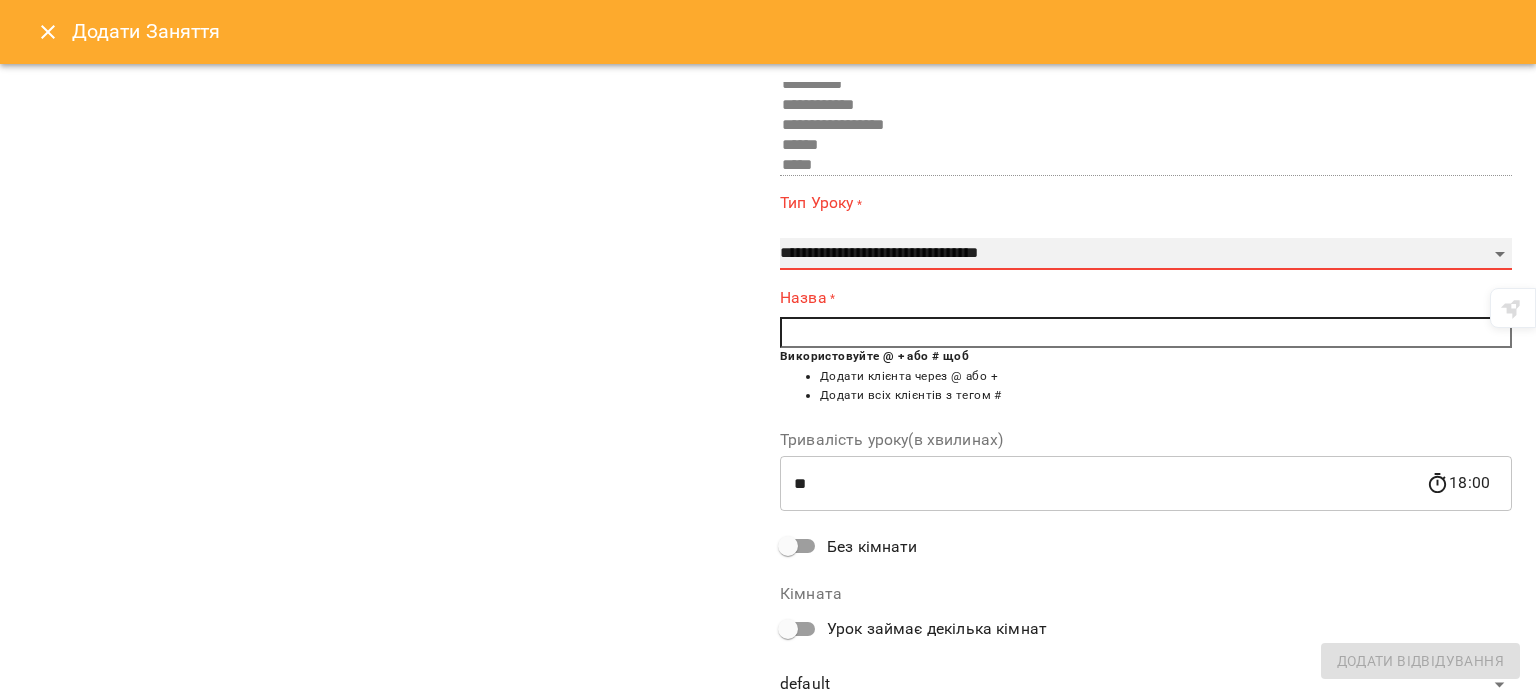 click on "**********" at bounding box center (1146, 254) 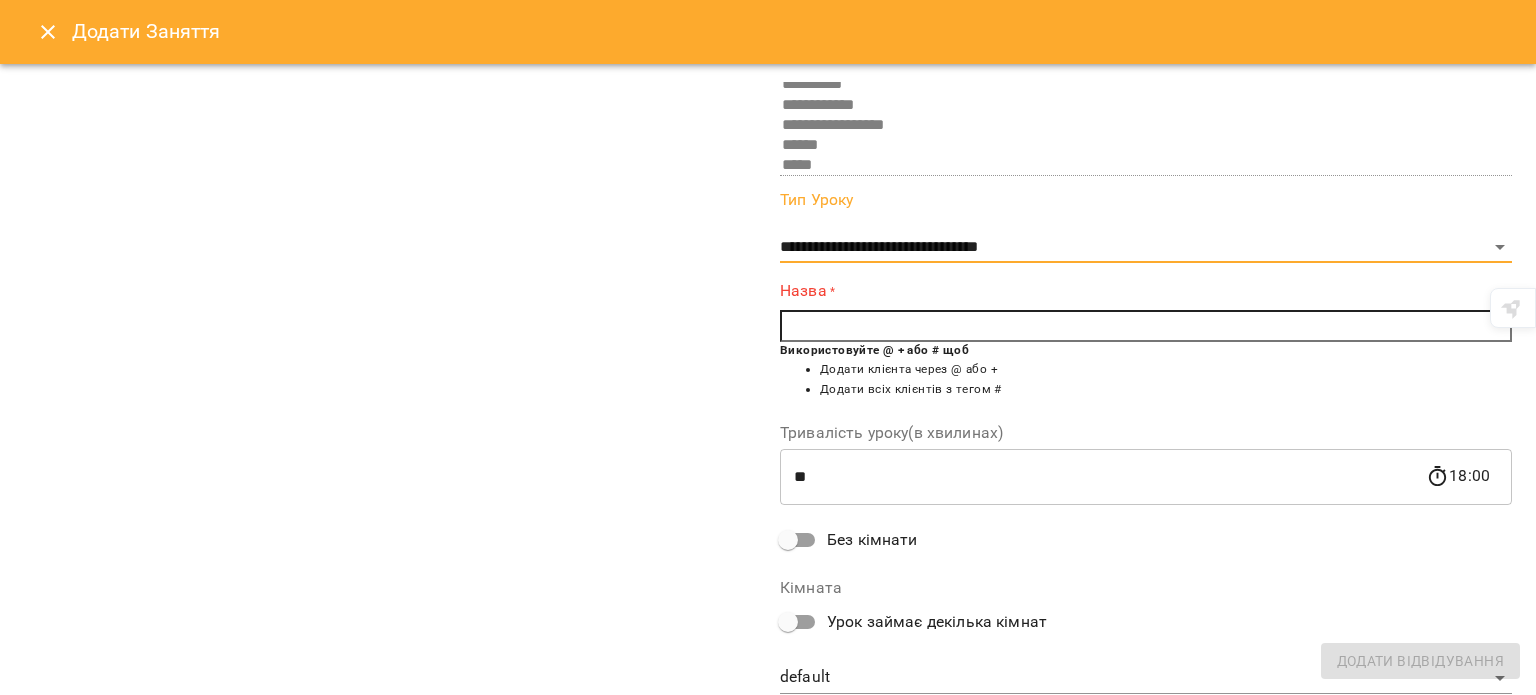 click at bounding box center (1146, 326) 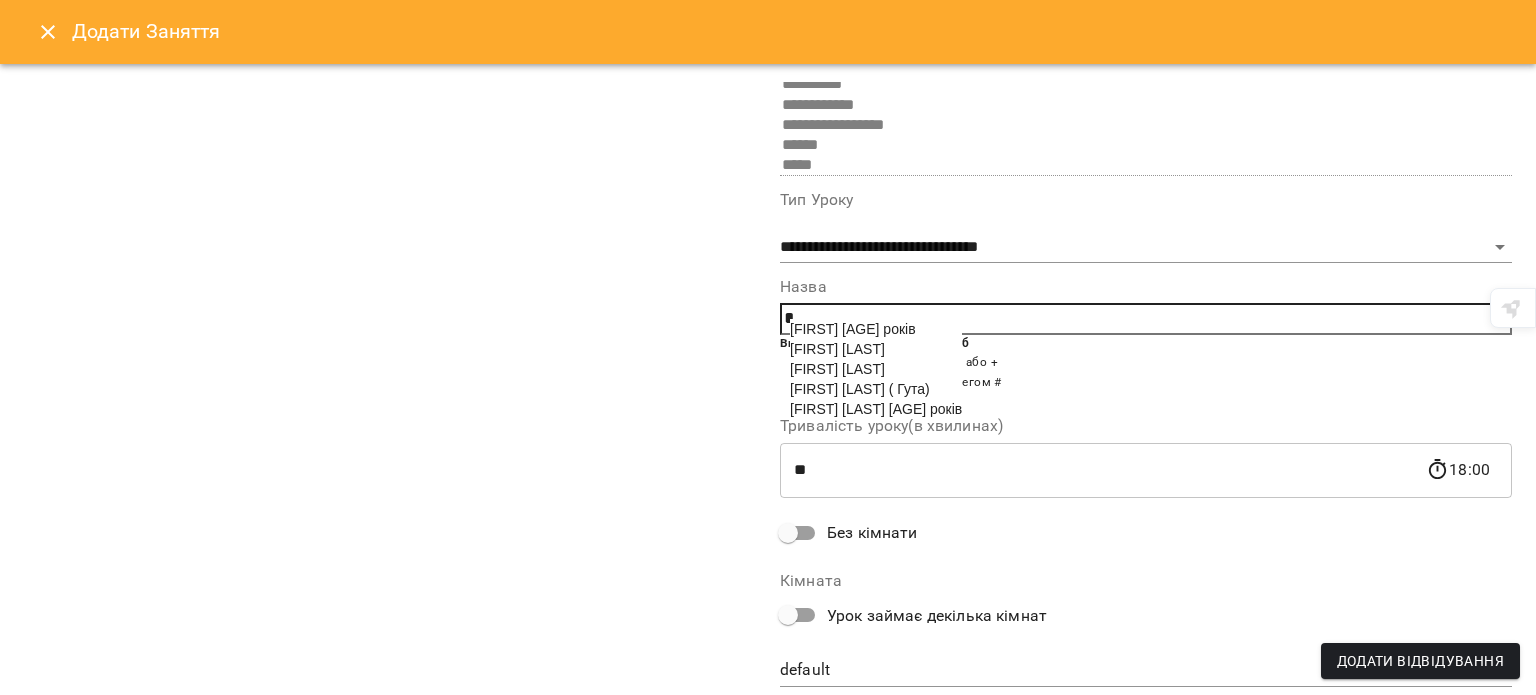 click on "[FIRST] [LAST]" at bounding box center [837, 349] 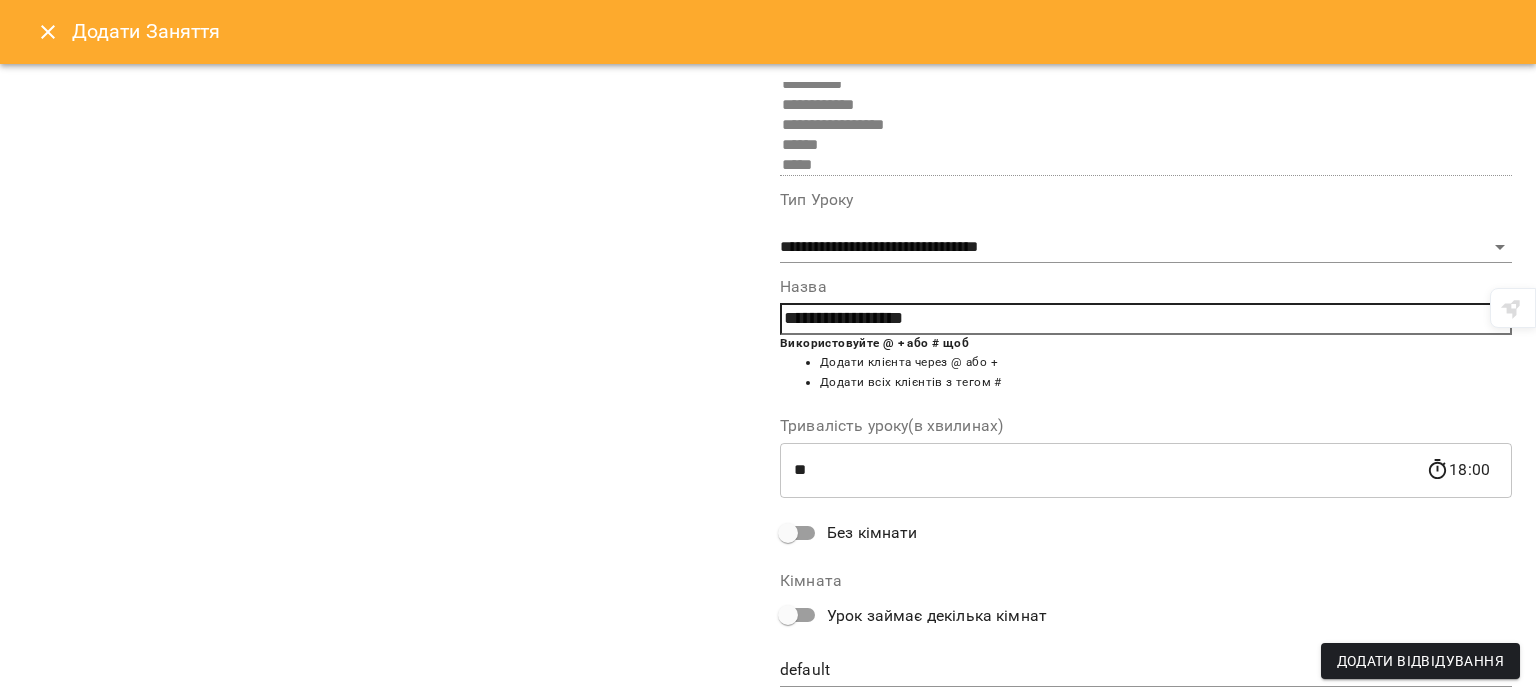 drag, startPoint x: 818, startPoint y: 324, endPoint x: 752, endPoint y: 326, distance: 66.0303 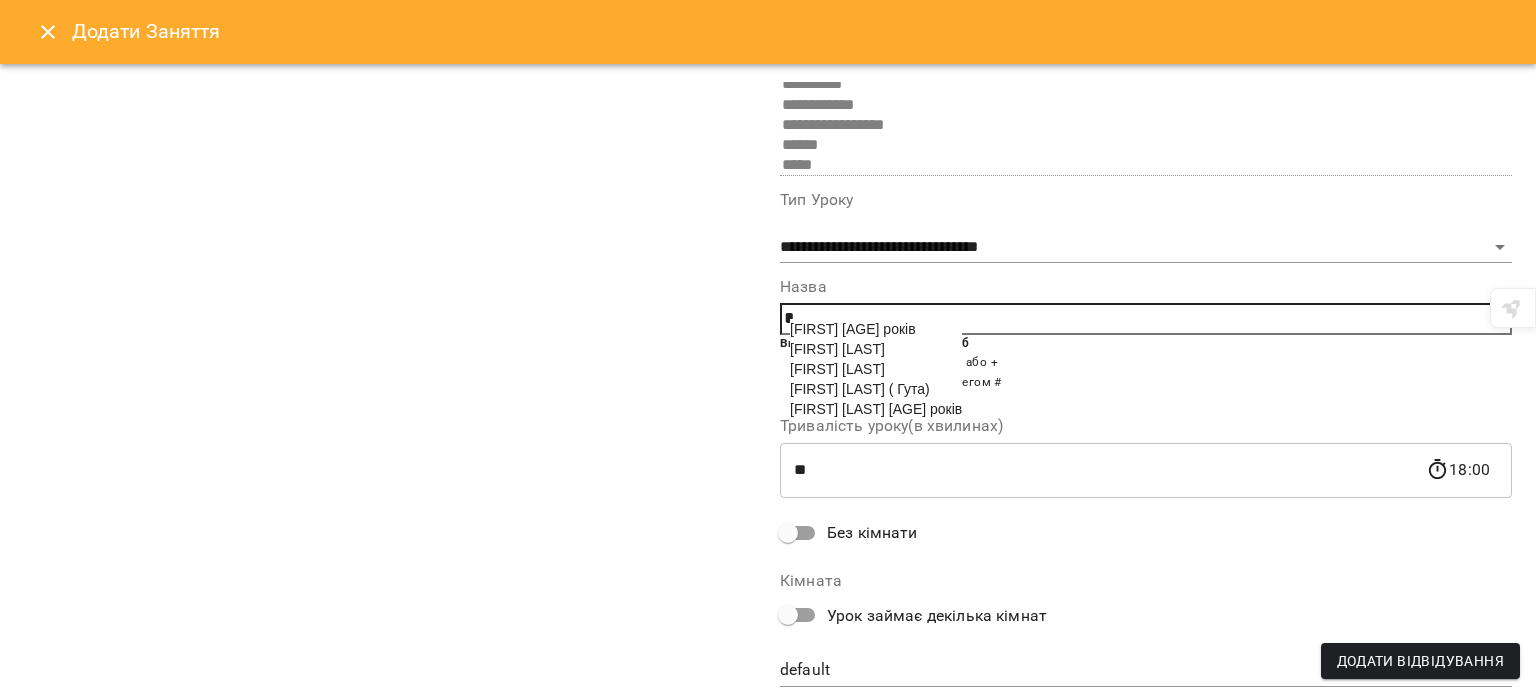 click on "[FIRST] [LAST]" at bounding box center (837, 349) 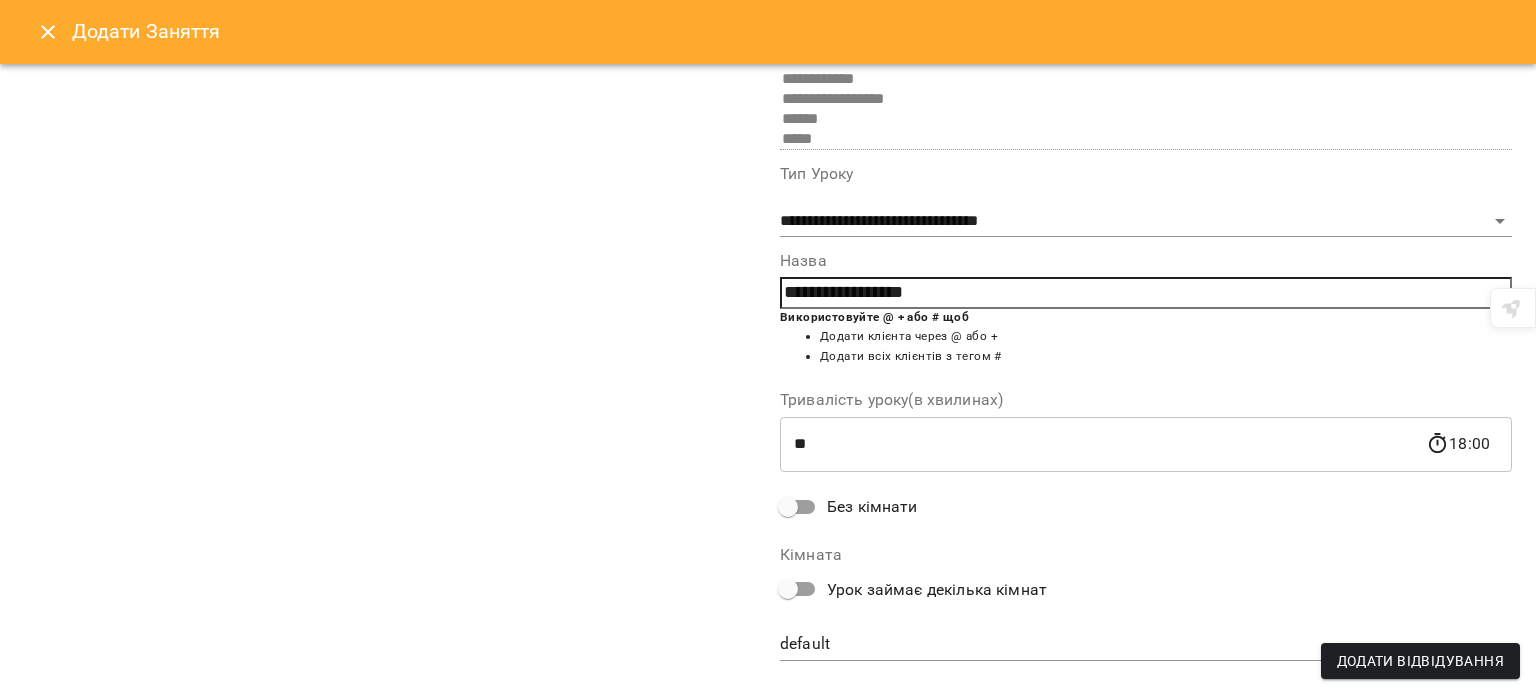 scroll, scrollTop: 260, scrollLeft: 0, axis: vertical 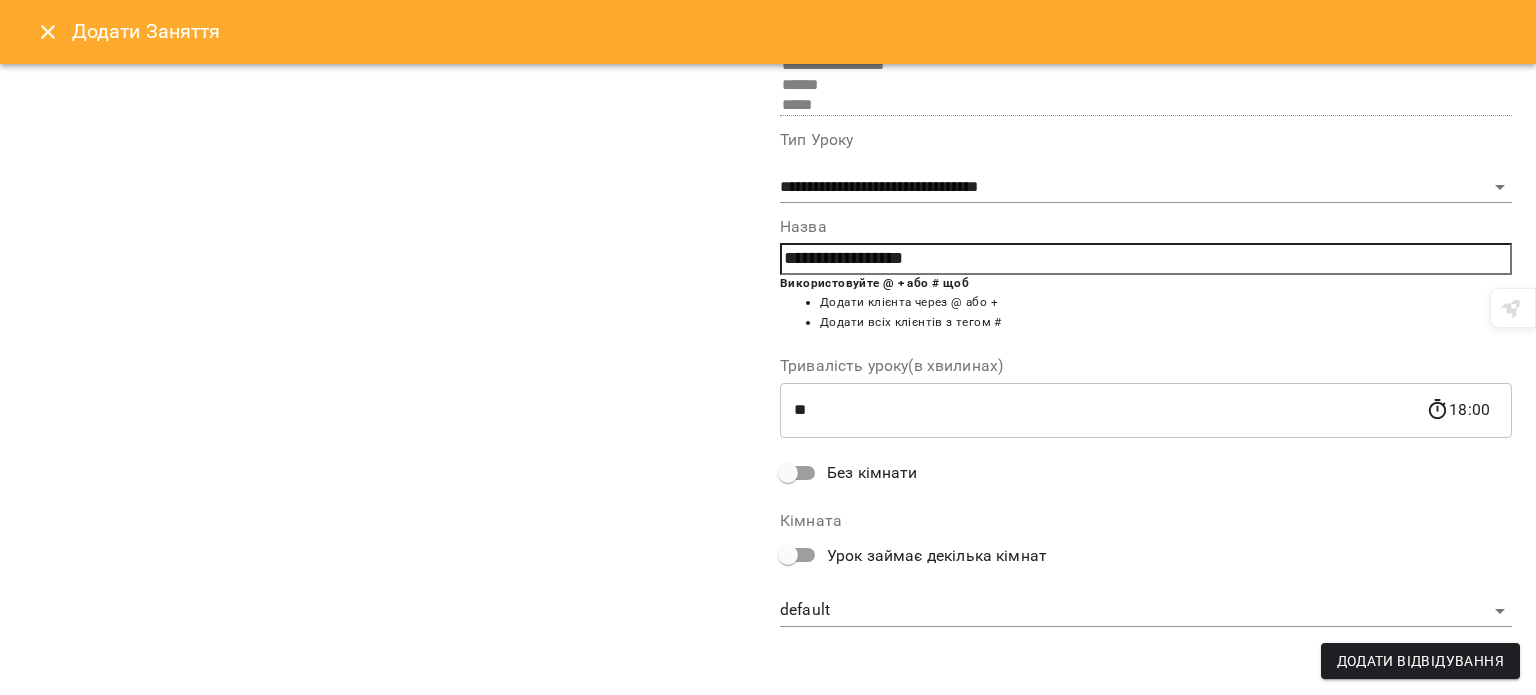 click on "Додати Відвідування" at bounding box center (1420, 661) 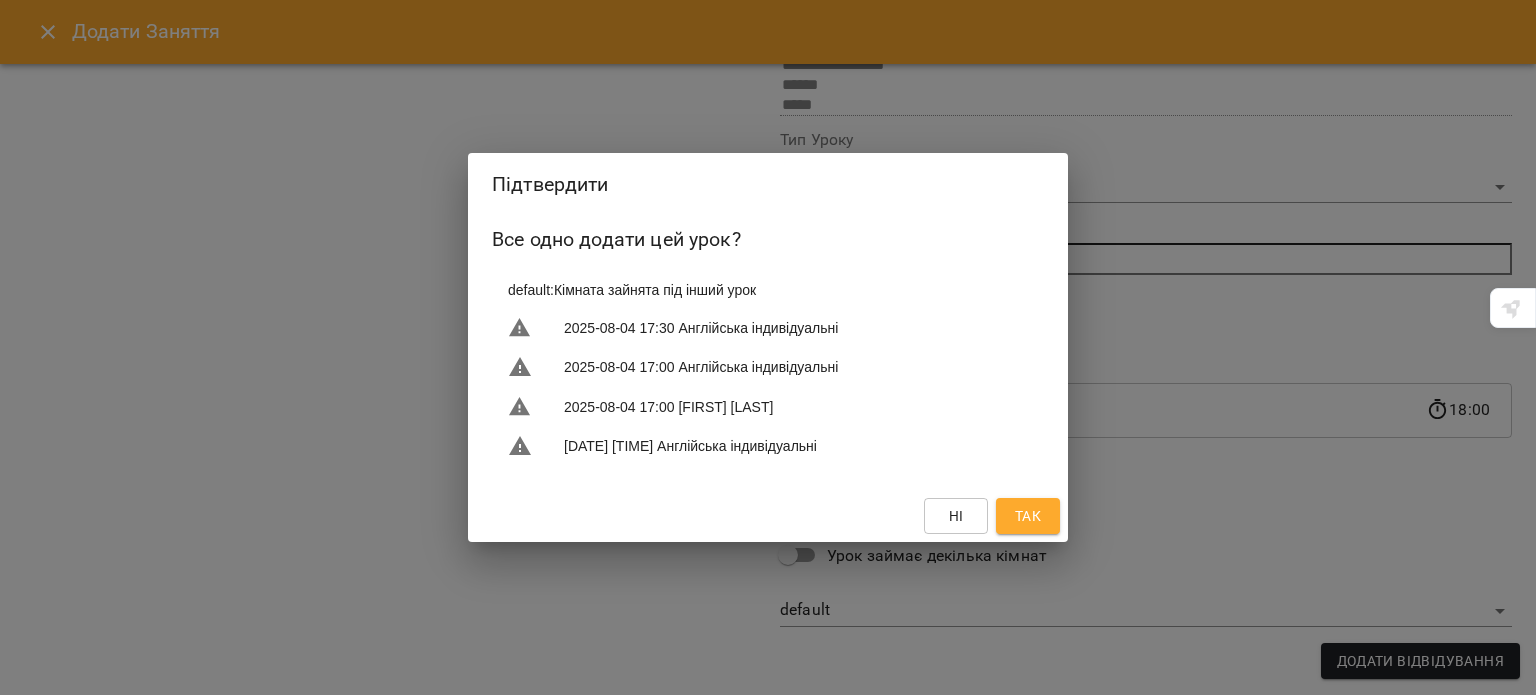 click on "Так" at bounding box center [1028, 516] 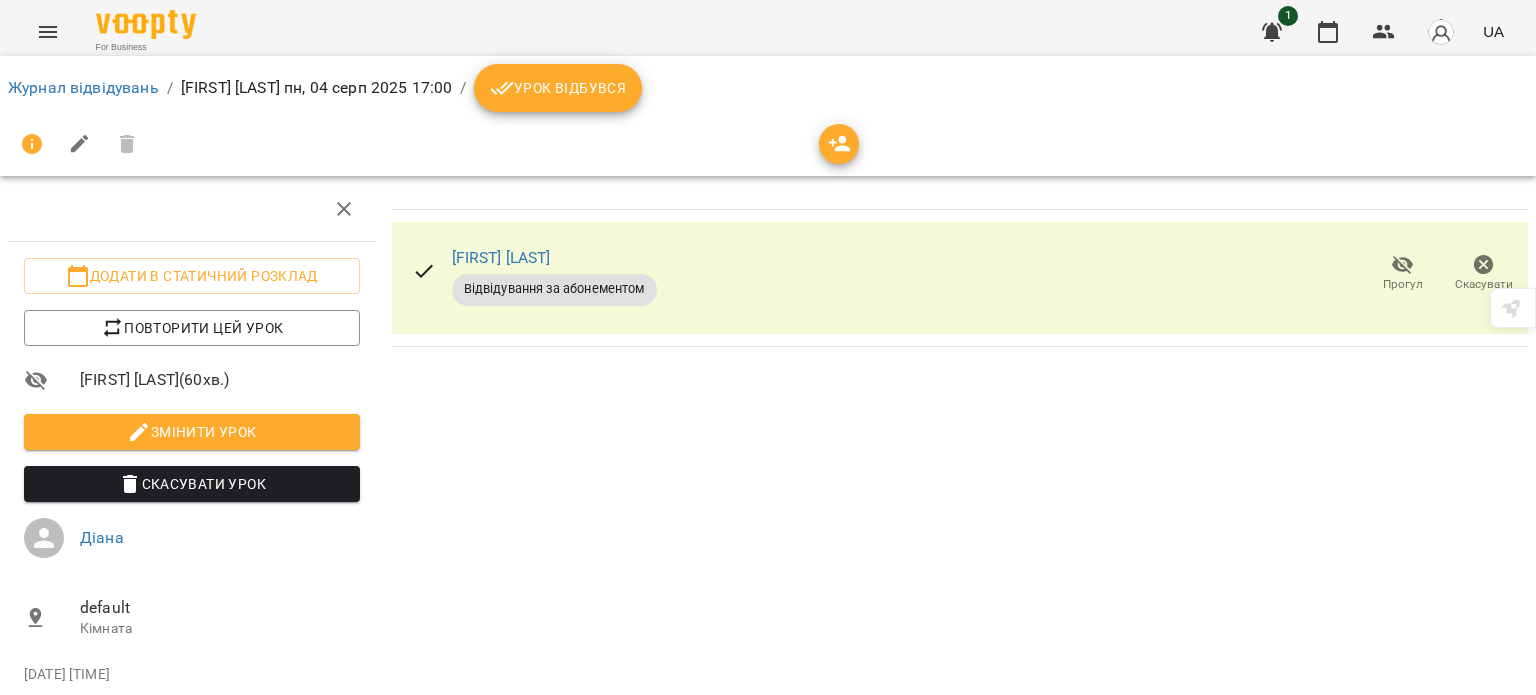 click on "Урок відбувся" at bounding box center (558, 88) 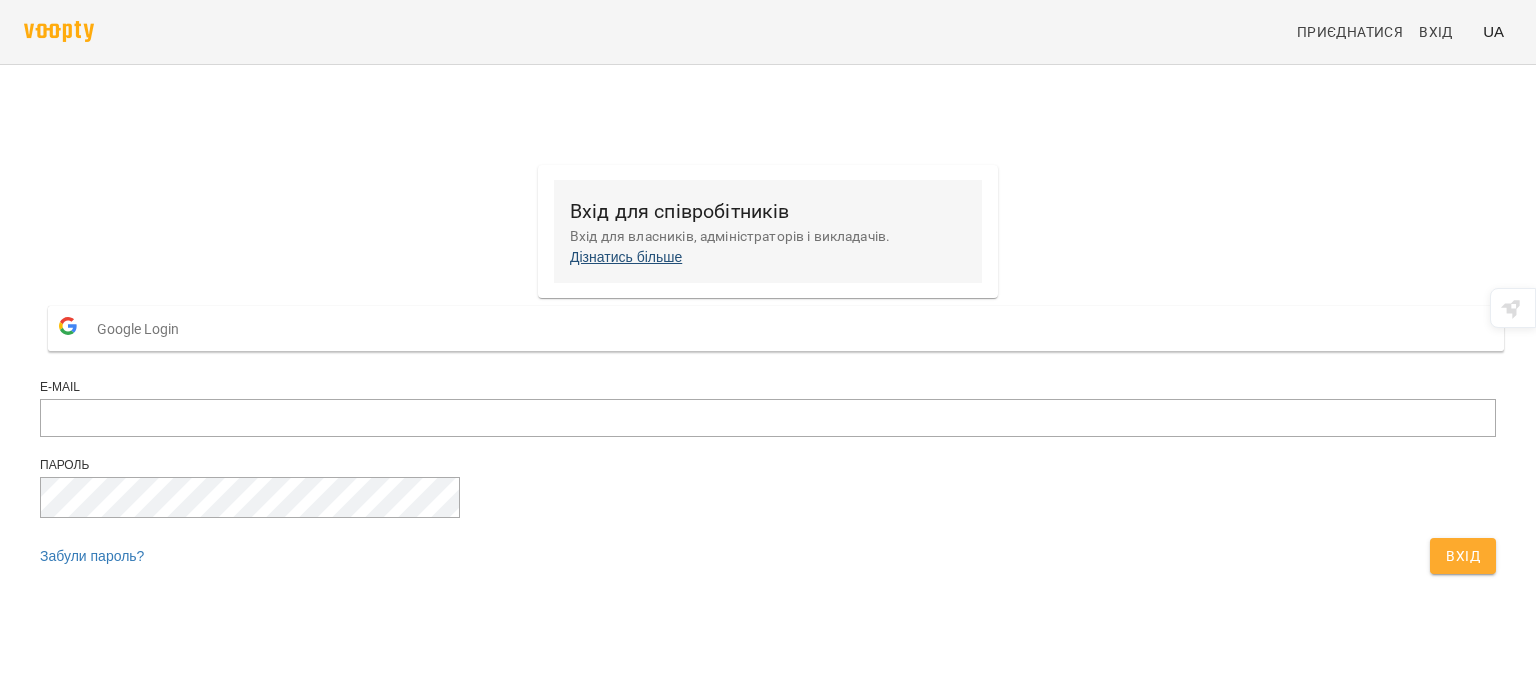 scroll, scrollTop: 0, scrollLeft: 0, axis: both 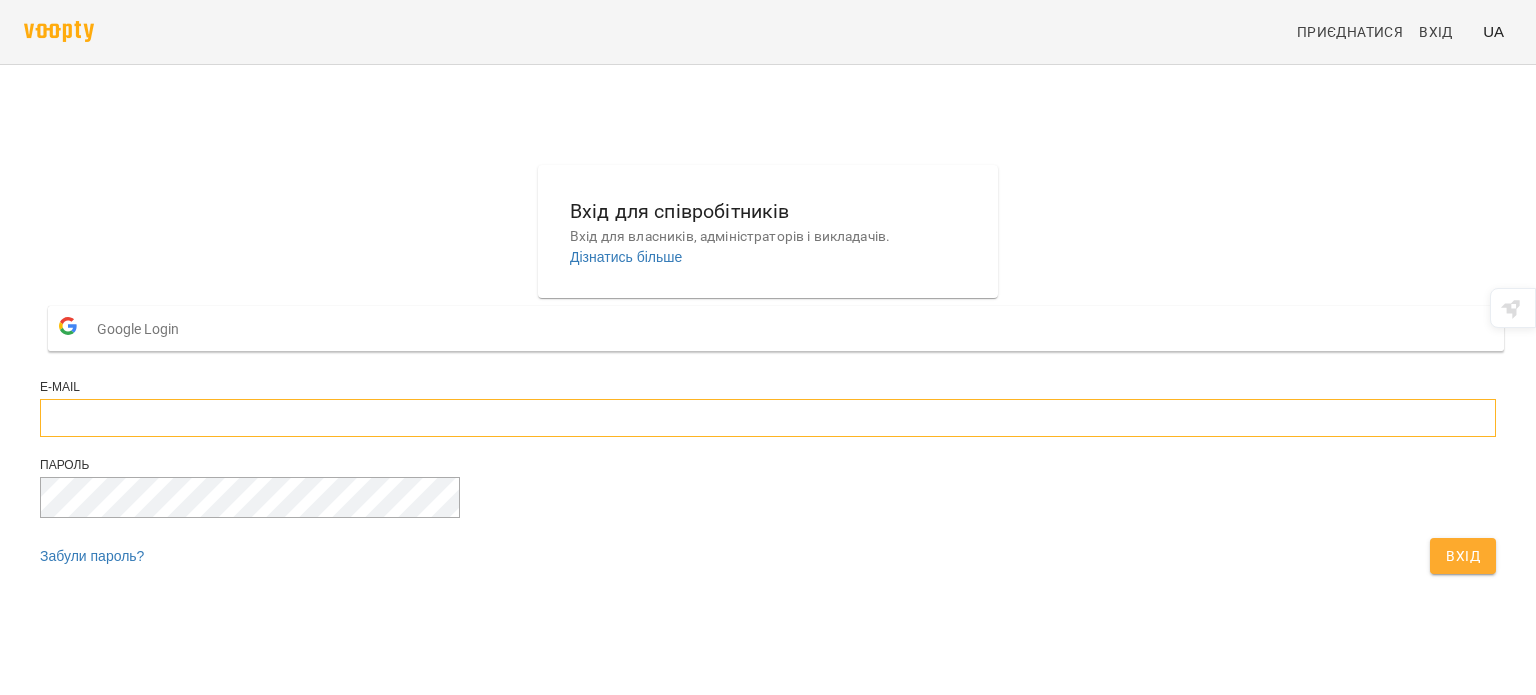 click at bounding box center [768, 418] 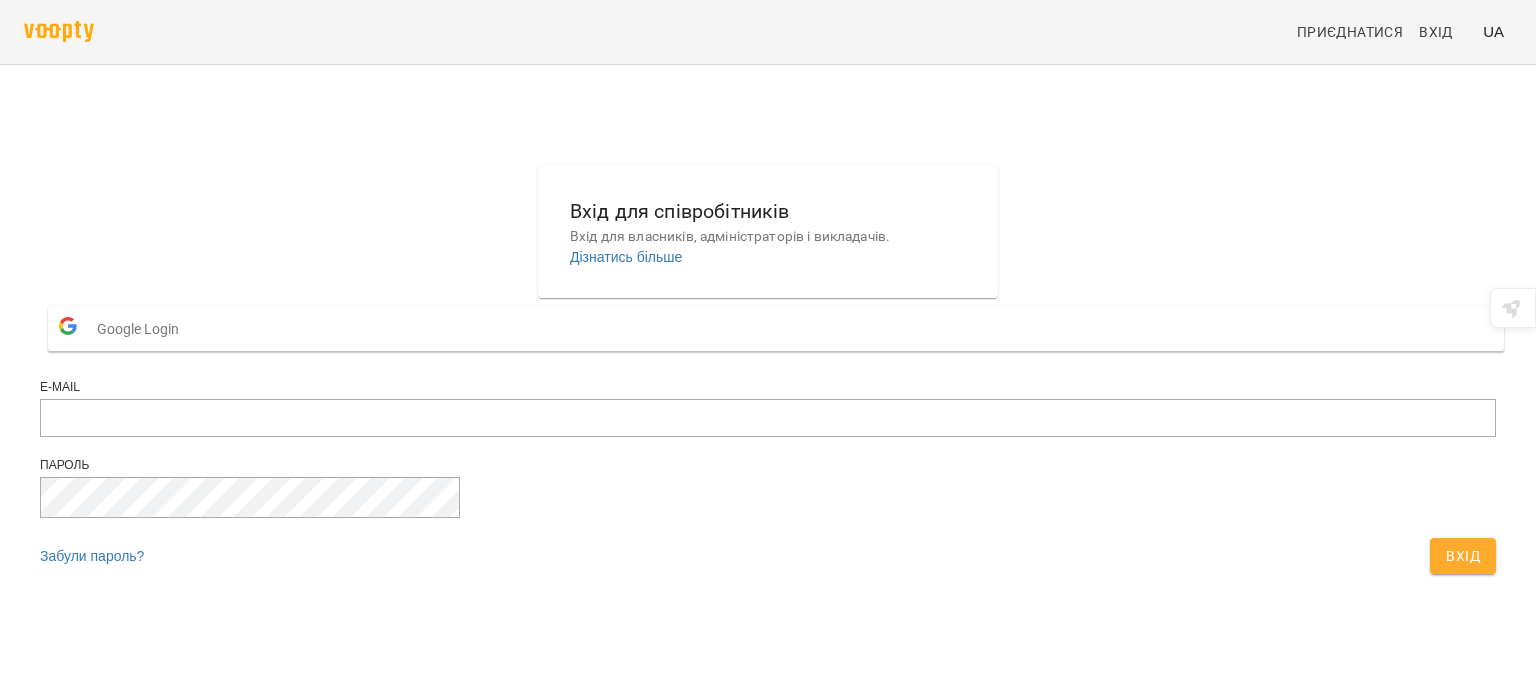 click on "Google Login" at bounding box center (143, 329) 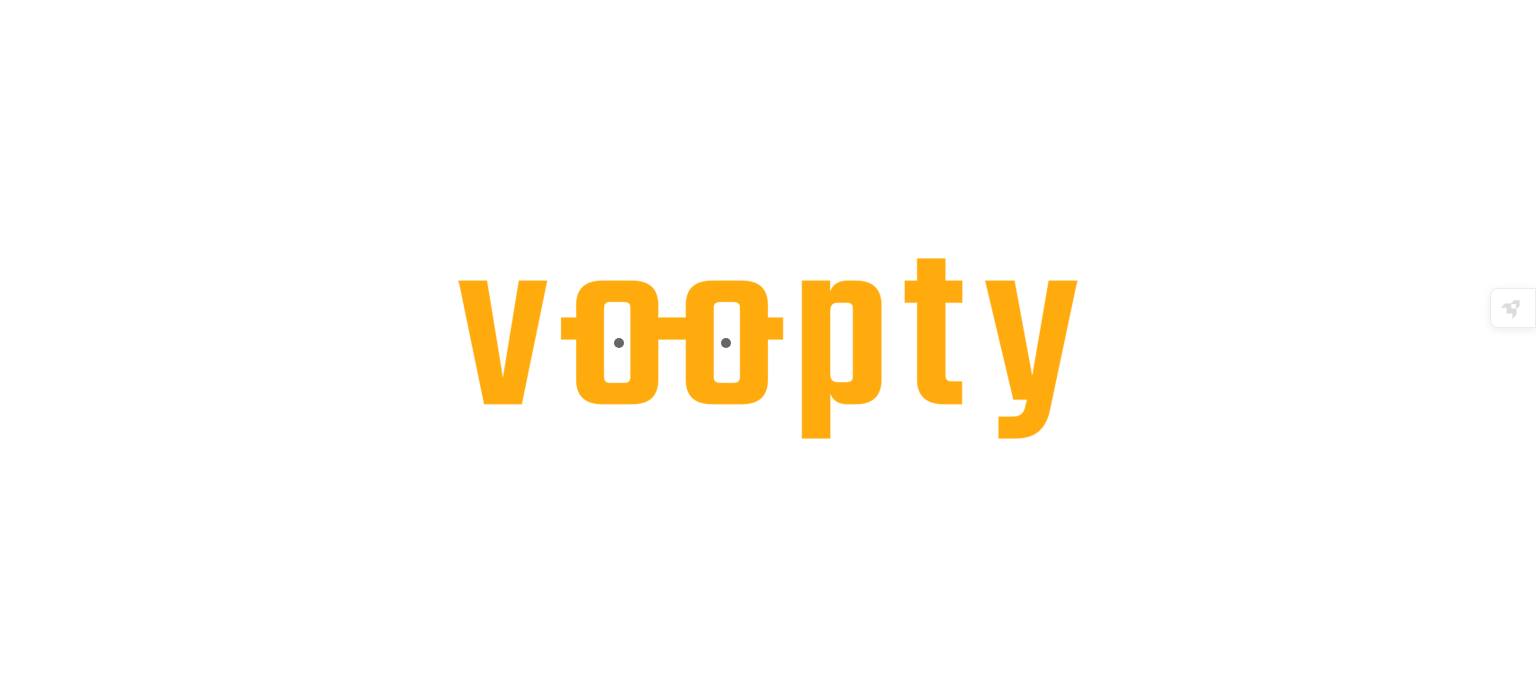 scroll, scrollTop: 0, scrollLeft: 0, axis: both 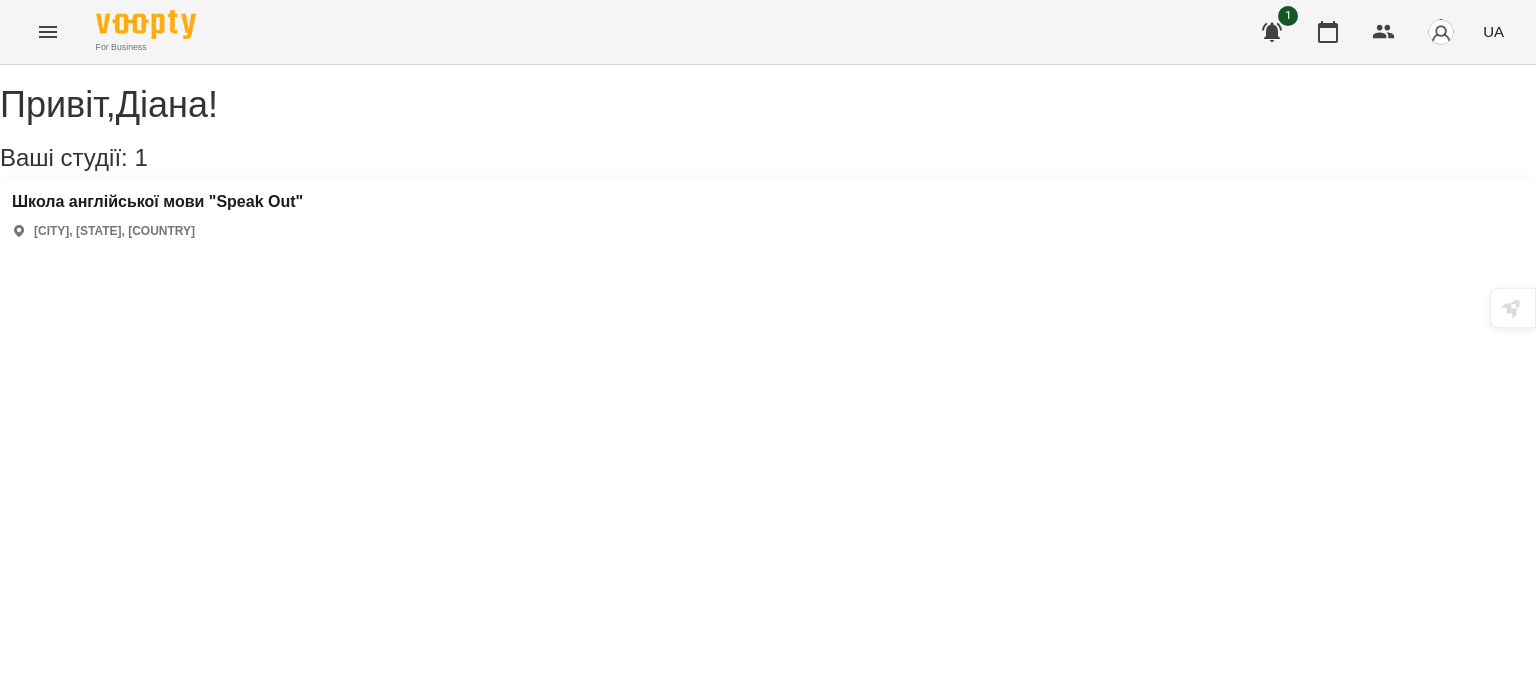 click on "[CITY], [STATE], [COUNTRY]" at bounding box center [157, 216] 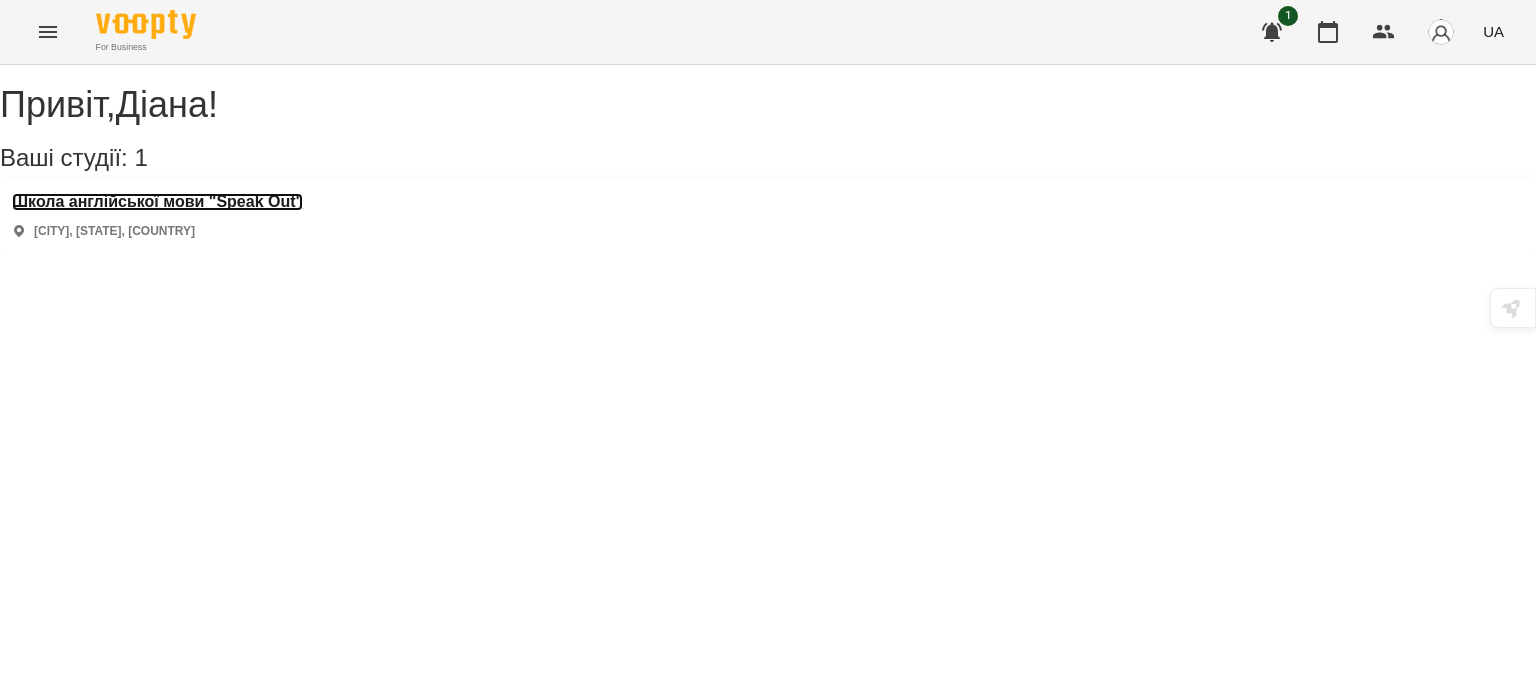 click on "Школа англійської мови "Speak Out"" at bounding box center (157, 202) 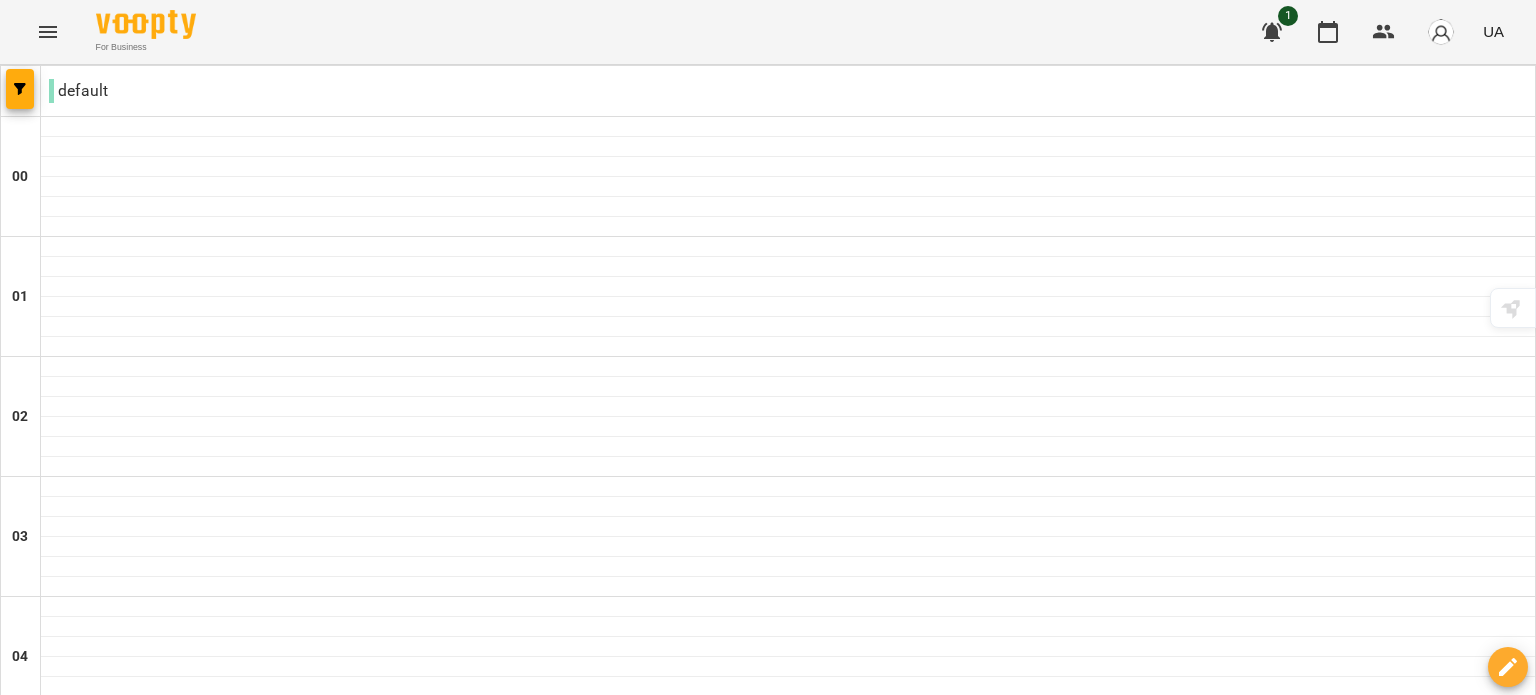 scroll, scrollTop: 0, scrollLeft: 0, axis: both 